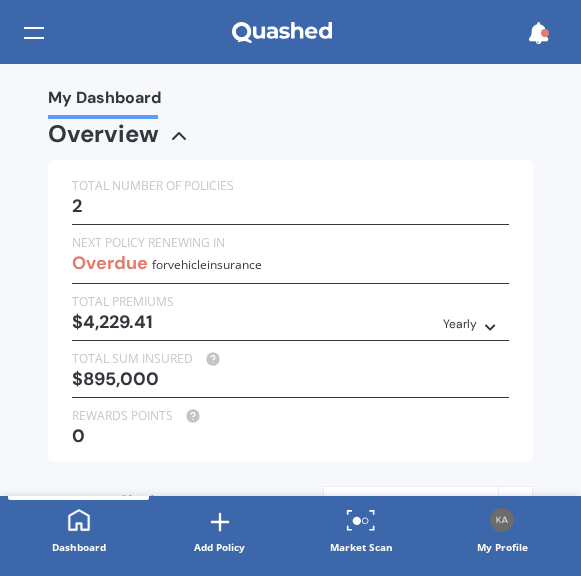 scroll, scrollTop: 0, scrollLeft: 0, axis: both 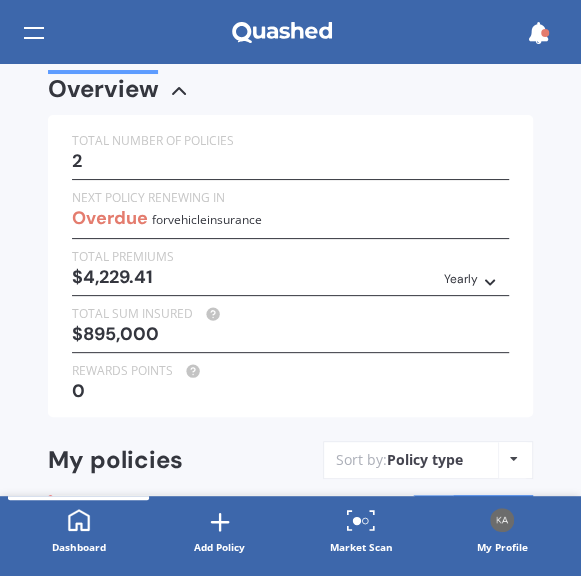 click at bounding box center [490, 279] 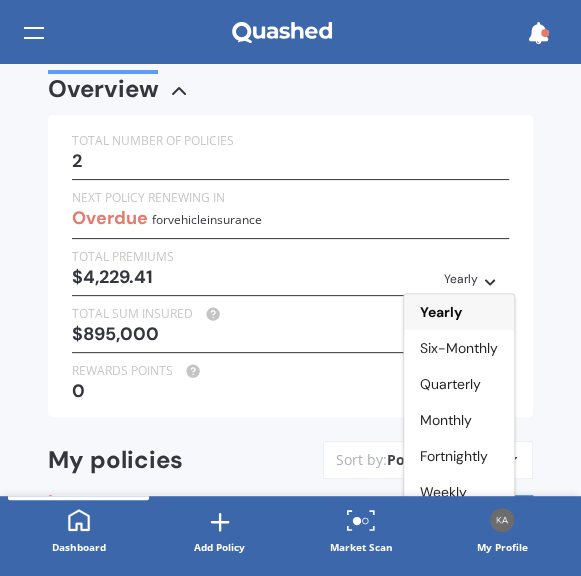 click on "TOTAL NUMBER OF POLICIES 2 NEXT POLICY RENEWING IN Overdue for Vehicle insurance TOTAL PREMIUMS [CURRENCY][AMOUNT] Yearly Yearly Six-Monthly Quarterly Monthly Fortnightly Weekly TOTAL SUM INSURED [CURRENCY][AMOUNT] REWARDS POINTS 0" at bounding box center [290, 266] 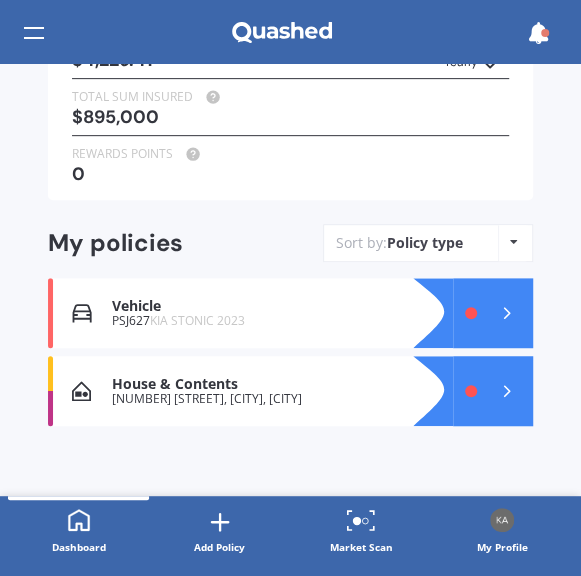 scroll, scrollTop: 262, scrollLeft: 0, axis: vertical 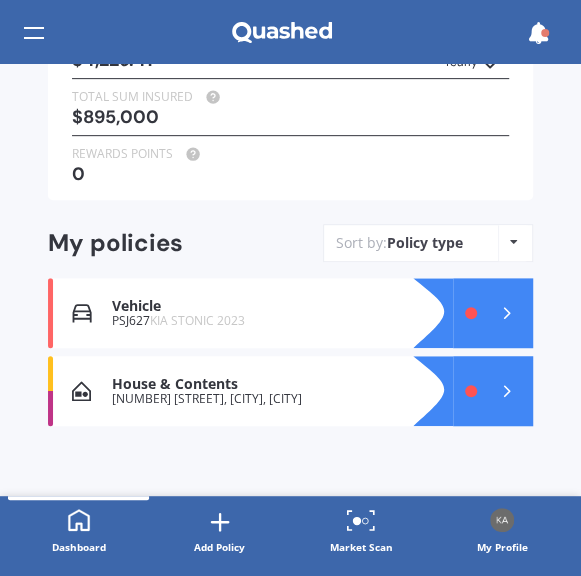 click 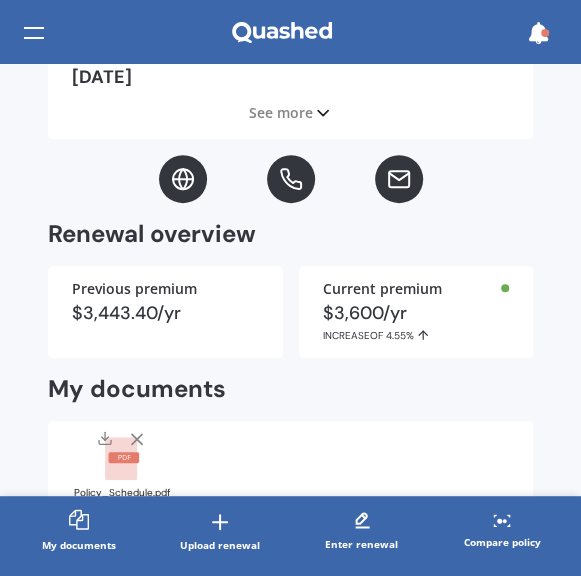 scroll, scrollTop: 292, scrollLeft: 0, axis: vertical 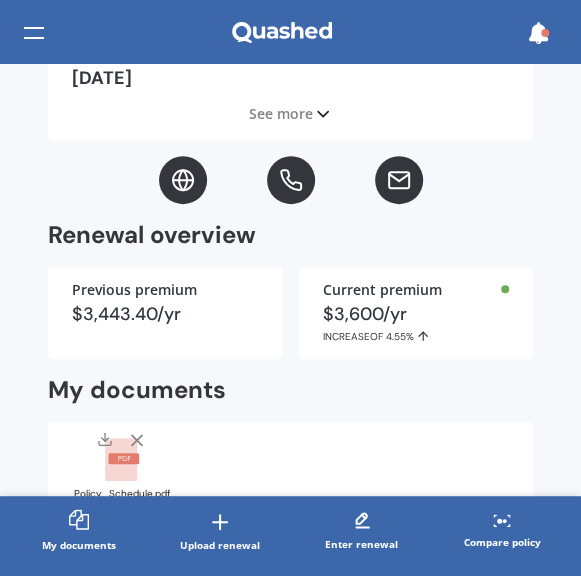 click on "$3,600/yr INCREASE OF 4.55%" at bounding box center (416, 324) 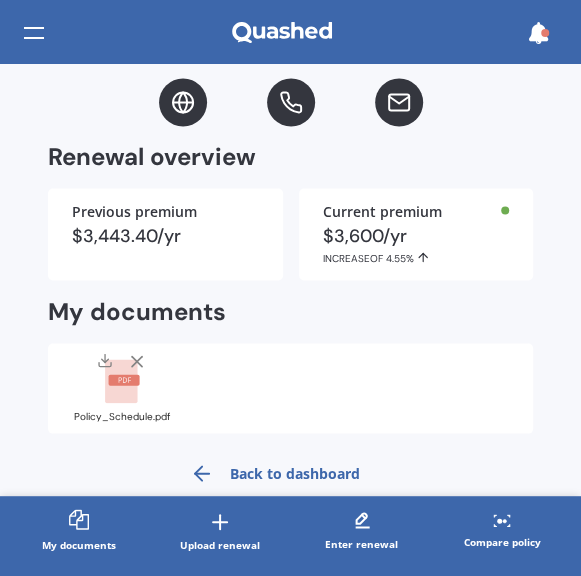 scroll, scrollTop: 964, scrollLeft: 0, axis: vertical 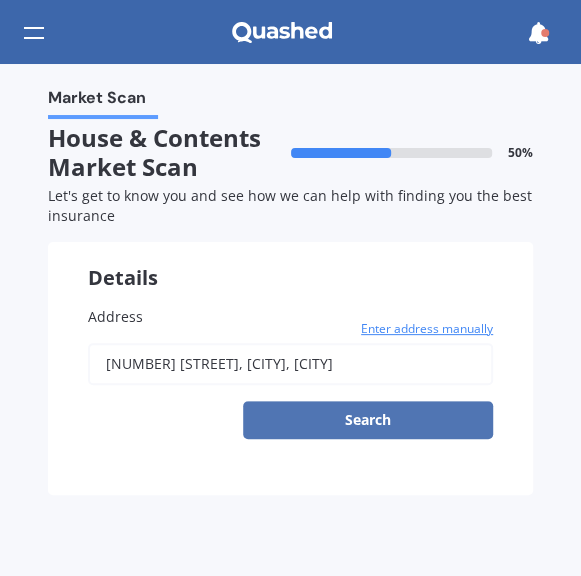 click on "Search" at bounding box center [368, 420] 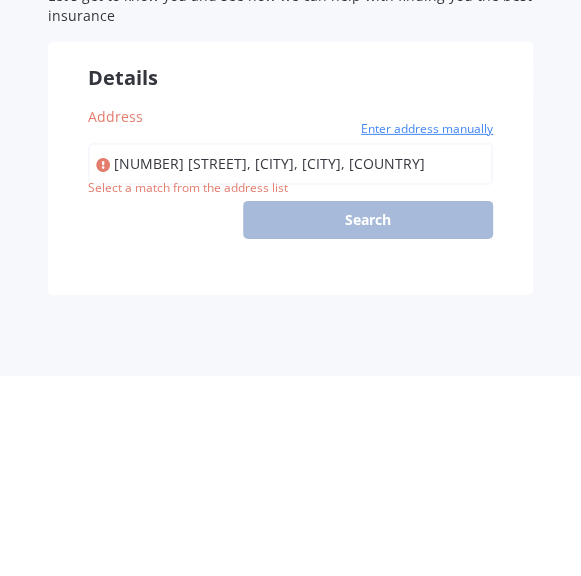 type on "[NUMBER] [STREET], [CITY], [CITY] [POSTAL_CODE]" 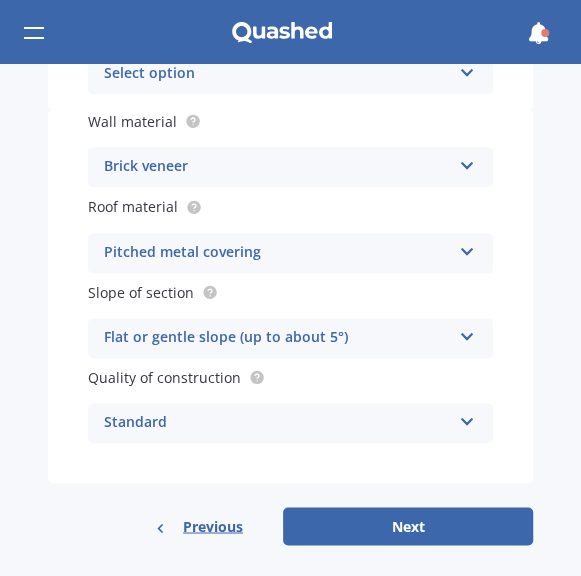 scroll, scrollTop: 656, scrollLeft: 0, axis: vertical 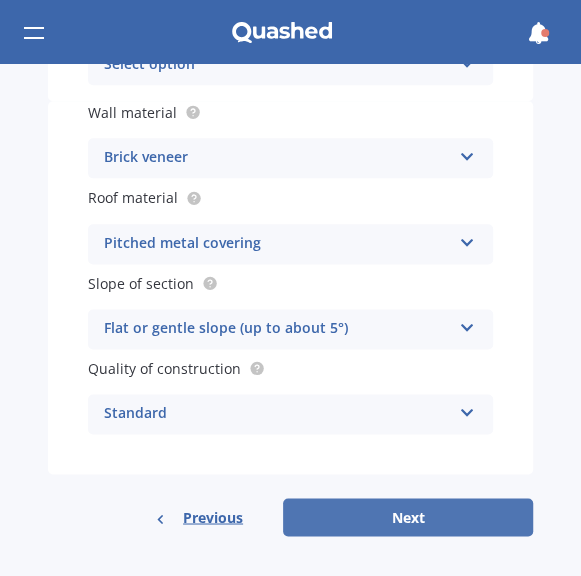 click on "Next" at bounding box center (408, 517) 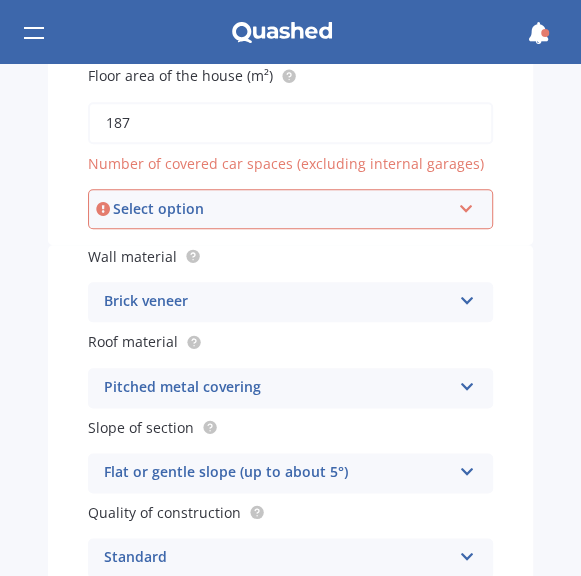 scroll, scrollTop: 505, scrollLeft: 0, axis: vertical 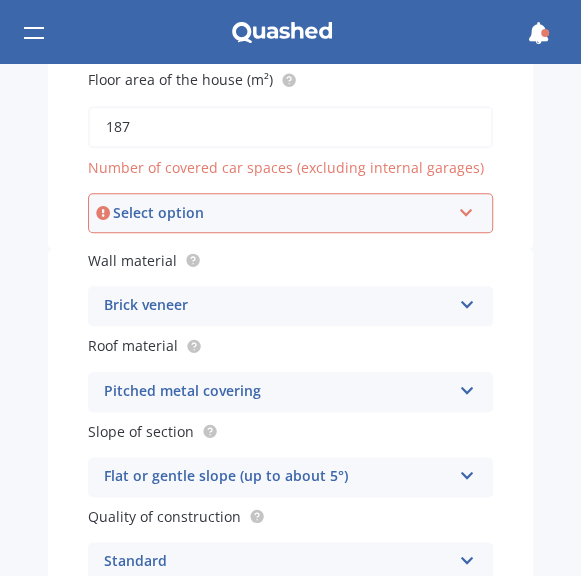 click at bounding box center (466, 209) 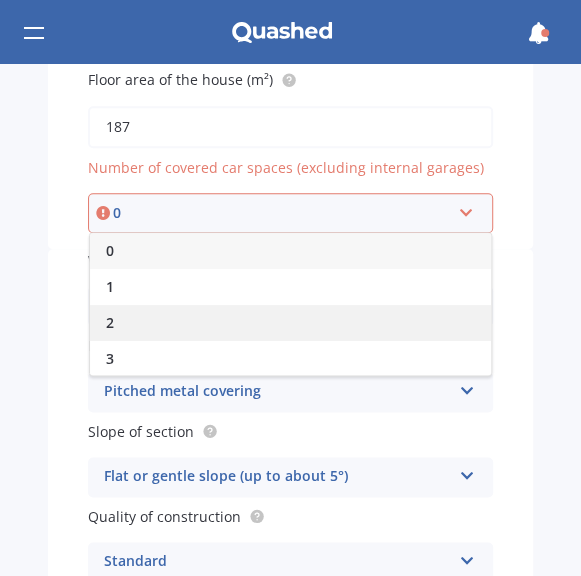 click on "2" at bounding box center [110, 322] 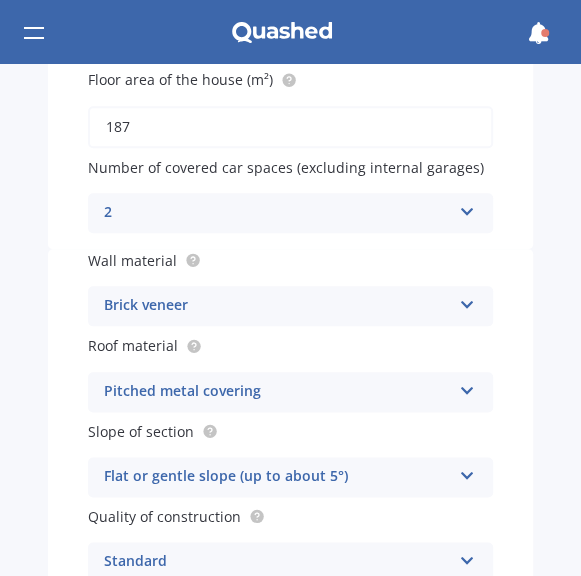 scroll, scrollTop: 656, scrollLeft: 0, axis: vertical 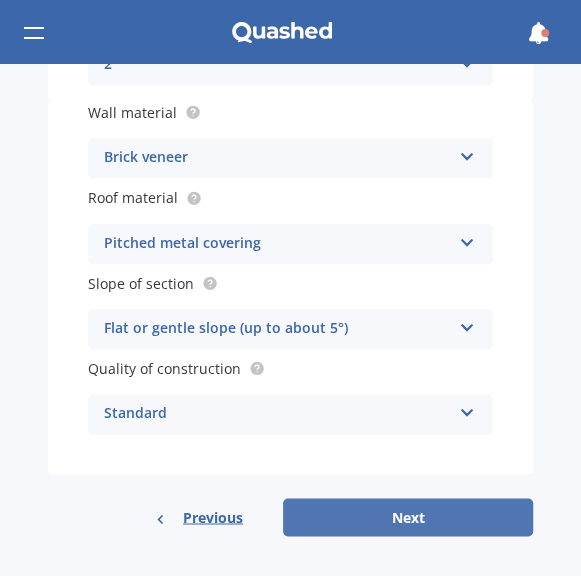 click on "Next" at bounding box center [408, 517] 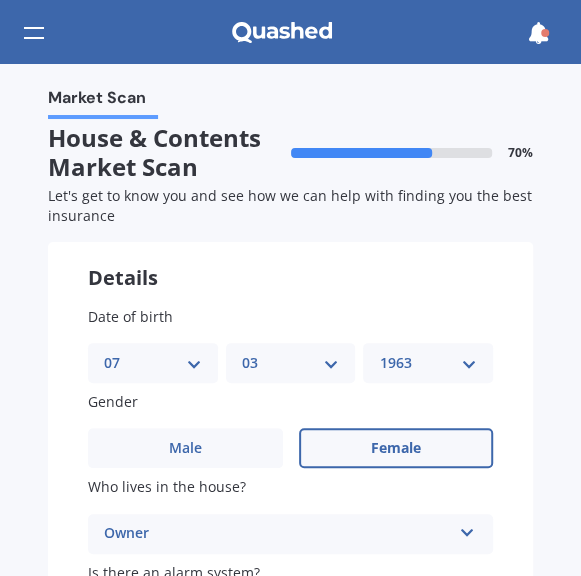 scroll, scrollTop: 0, scrollLeft: 0, axis: both 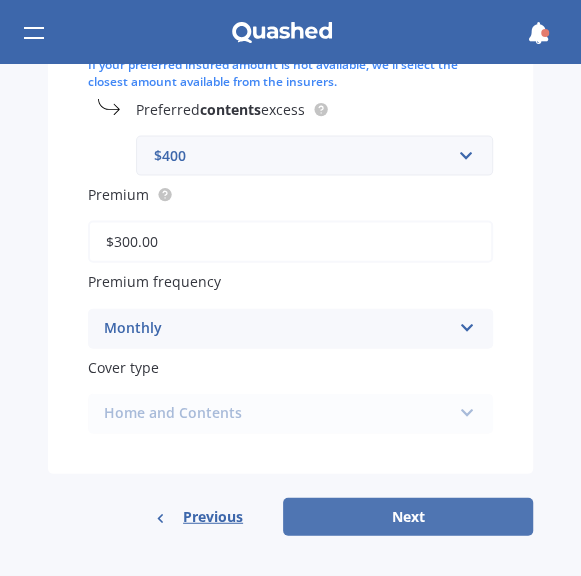 click on "Next" at bounding box center (408, 517) 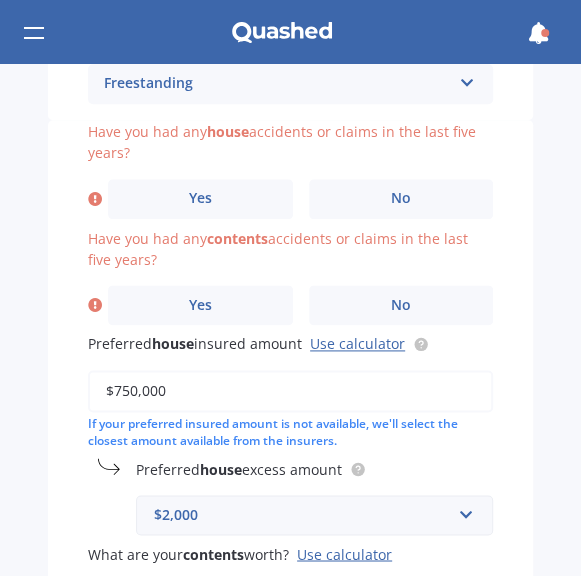 scroll, scrollTop: 604, scrollLeft: 0, axis: vertical 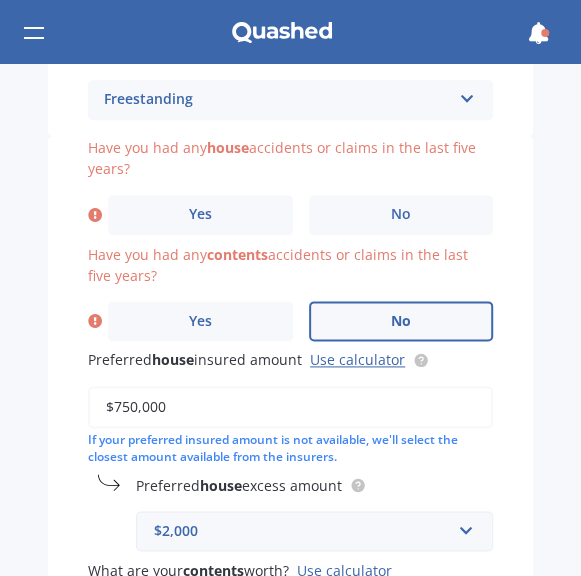click on "No" at bounding box center (401, 321) 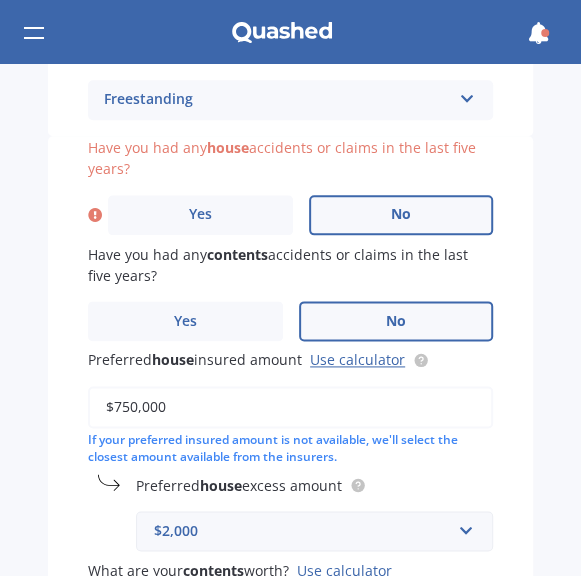 click on "No" at bounding box center (401, 214) 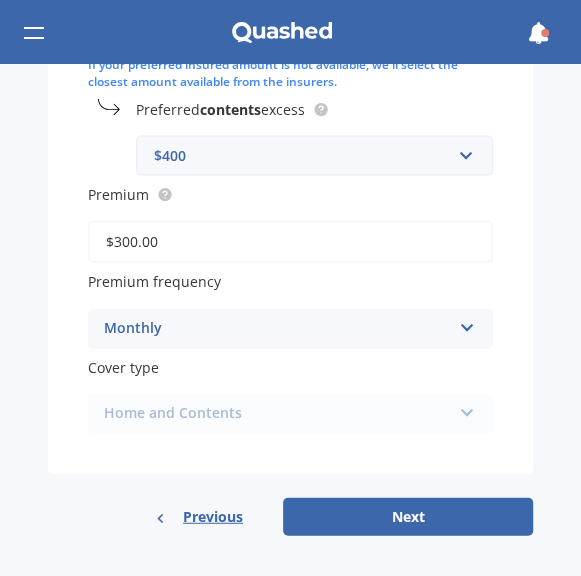 scroll, scrollTop: 1195, scrollLeft: 0, axis: vertical 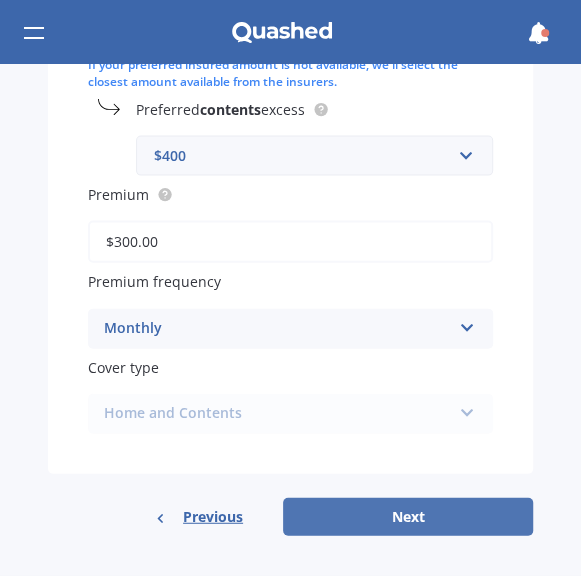 click on "Next" at bounding box center (408, 517) 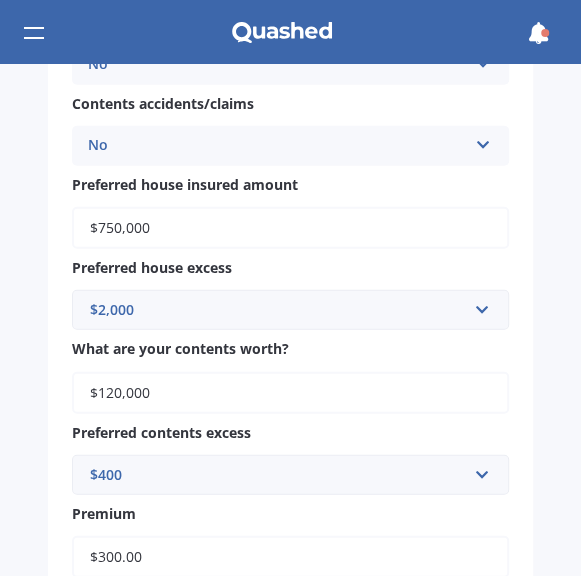 scroll, scrollTop: 1902, scrollLeft: 0, axis: vertical 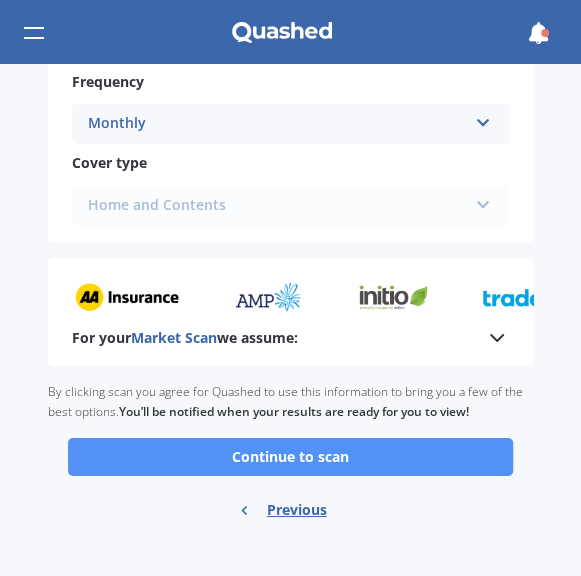 click on "Continue to scan" at bounding box center (290, 457) 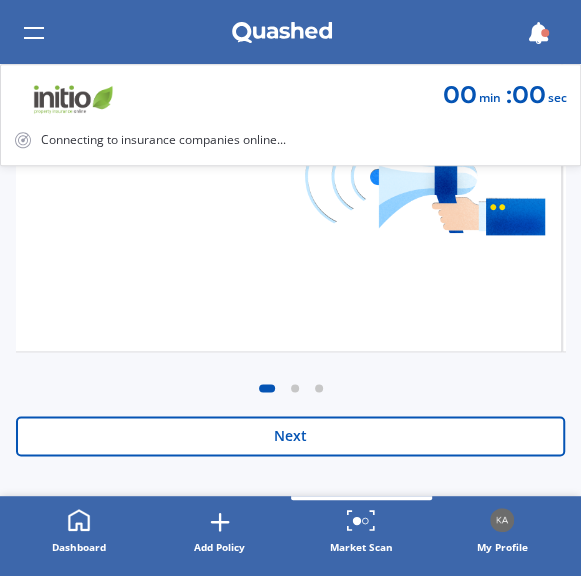 scroll, scrollTop: 667, scrollLeft: 0, axis: vertical 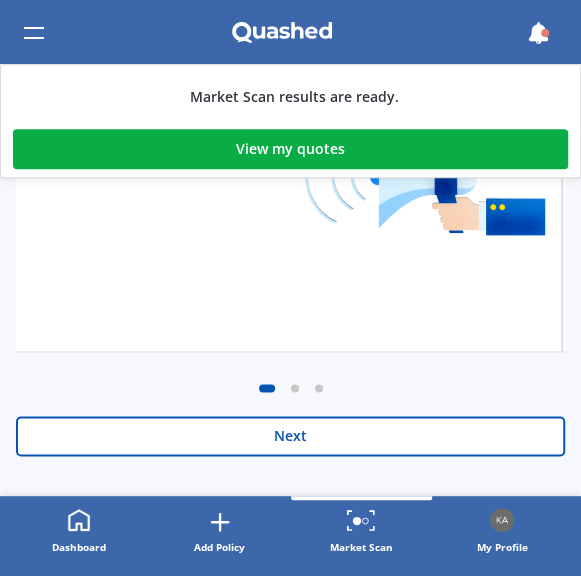 click on "Next" at bounding box center [290, 436] 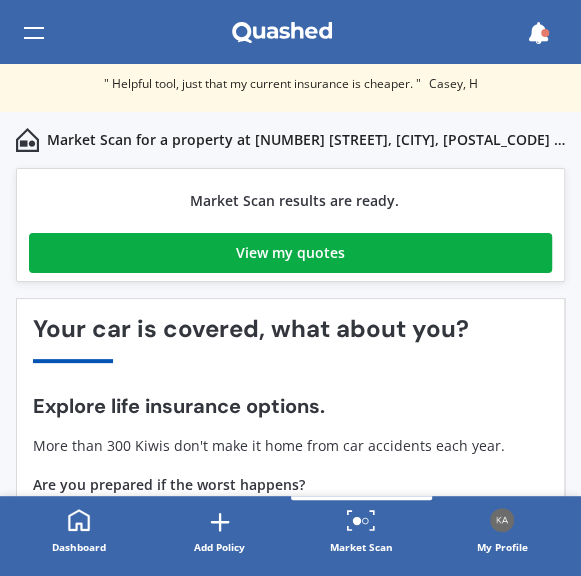 scroll, scrollTop: 7, scrollLeft: 0, axis: vertical 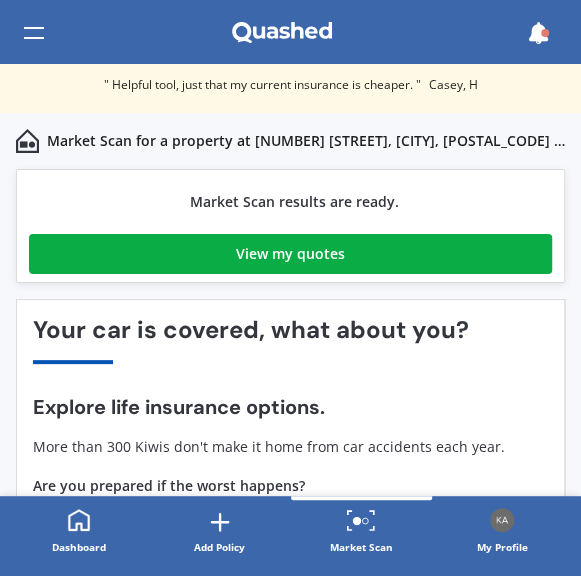 click on "View my quotes" at bounding box center [290, 254] 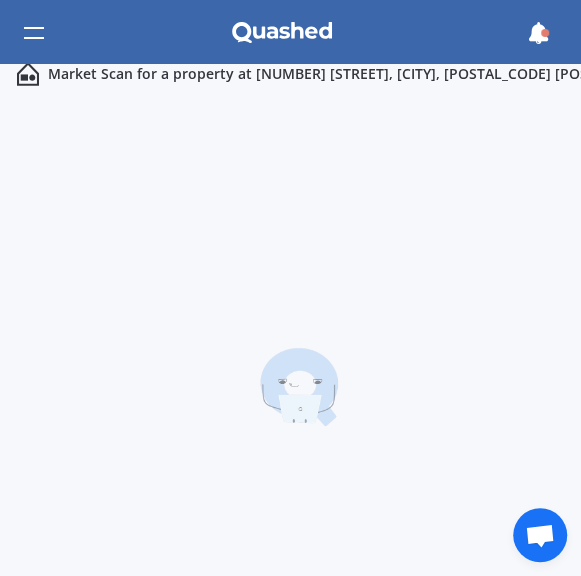 scroll, scrollTop: 0, scrollLeft: 0, axis: both 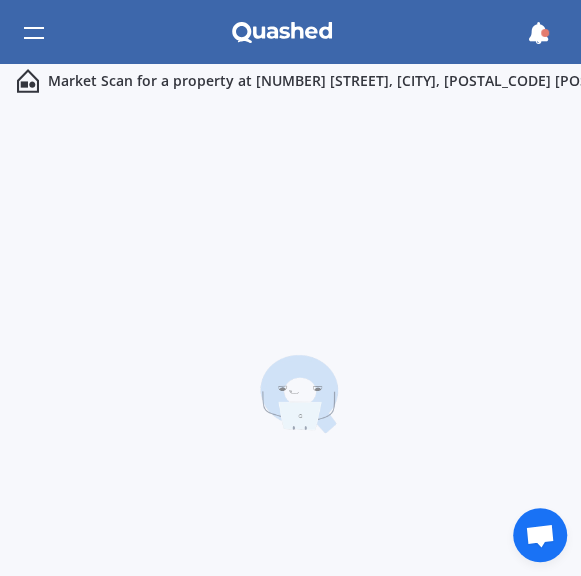 click at bounding box center (298, 394) 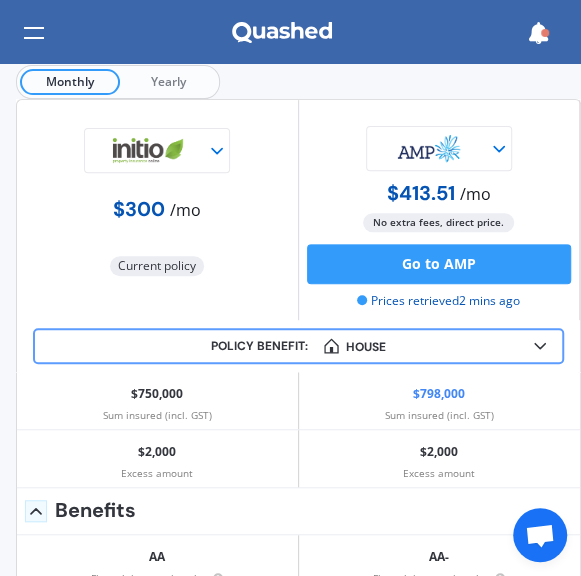 scroll, scrollTop: 168, scrollLeft: 0, axis: vertical 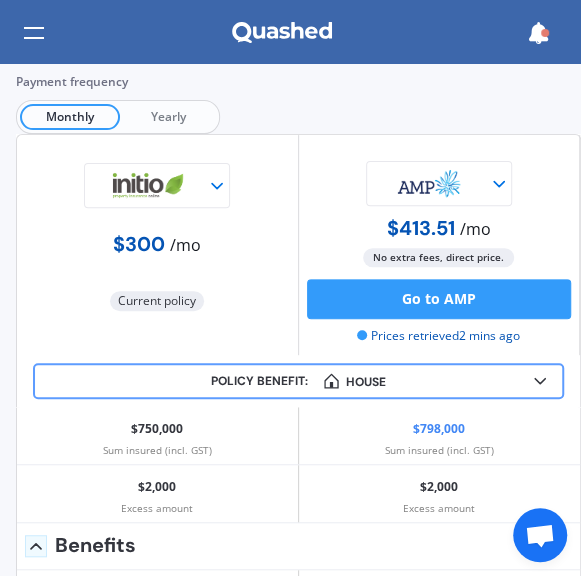 click 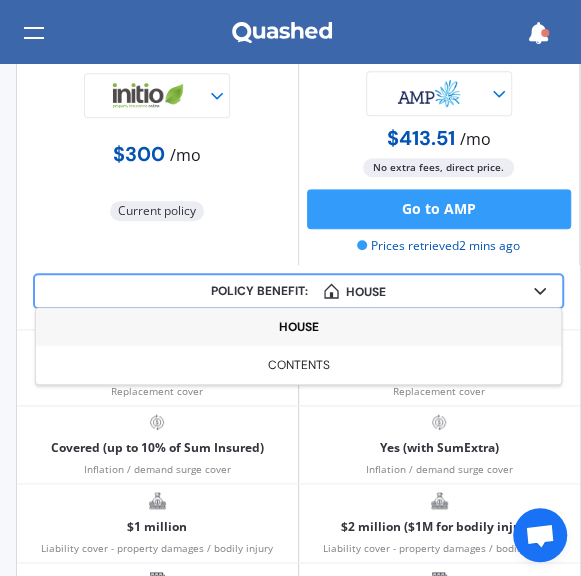 scroll, scrollTop: 467, scrollLeft: 0, axis: vertical 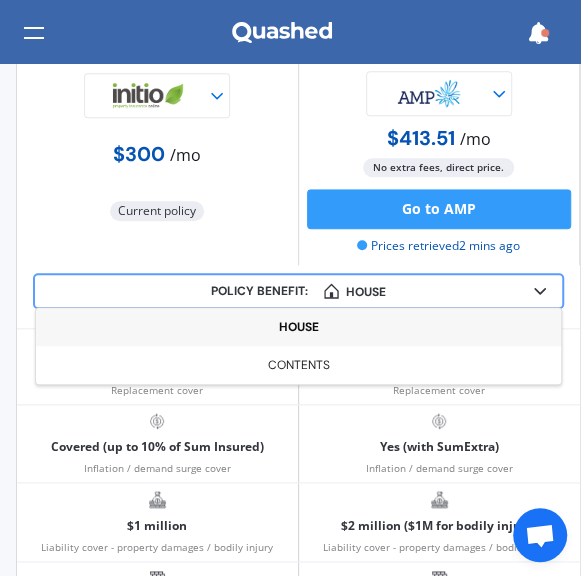 click 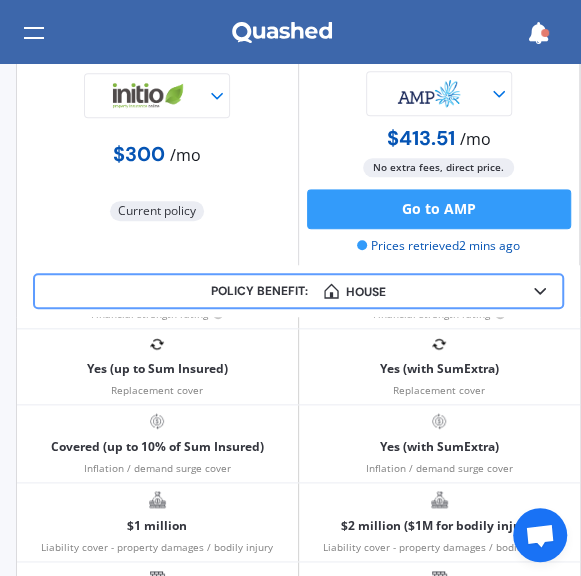 click on "Policy benefit: House" at bounding box center (298, 291) 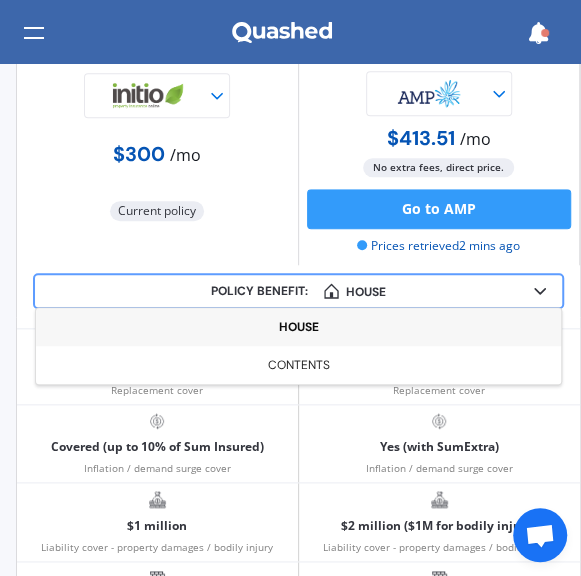 click 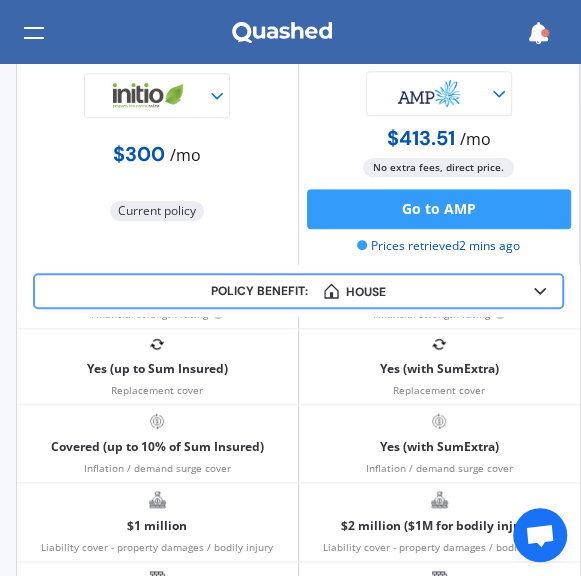 click 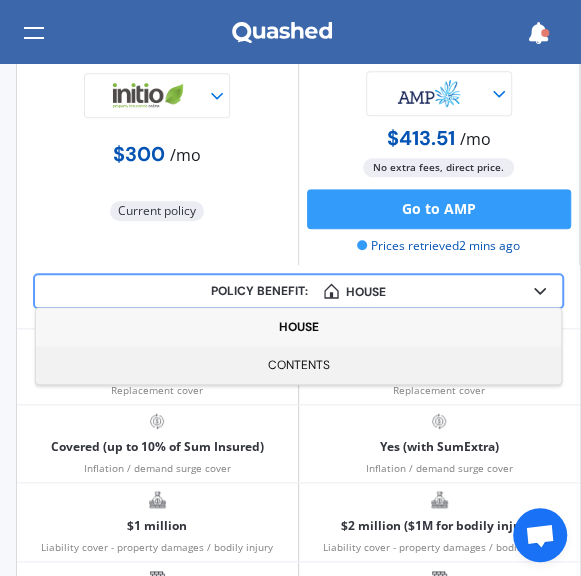 click on "Contents" at bounding box center [299, 365] 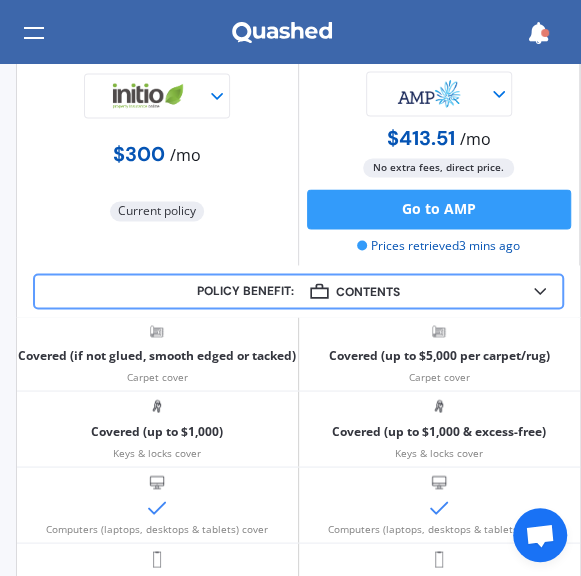 scroll, scrollTop: 841, scrollLeft: 0, axis: vertical 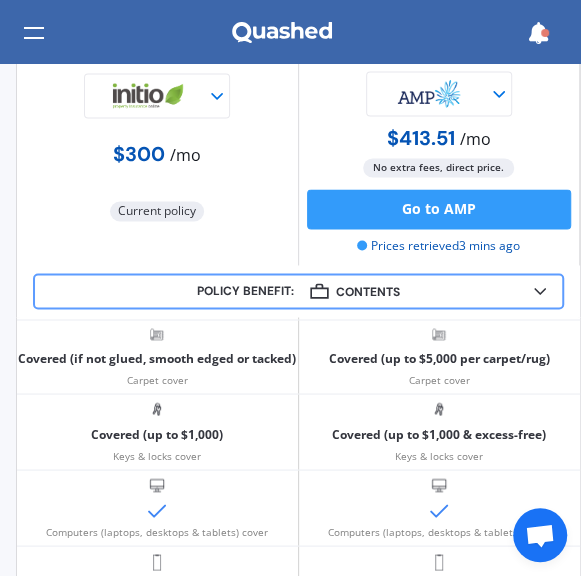 click on "Current policy" at bounding box center (157, 211) 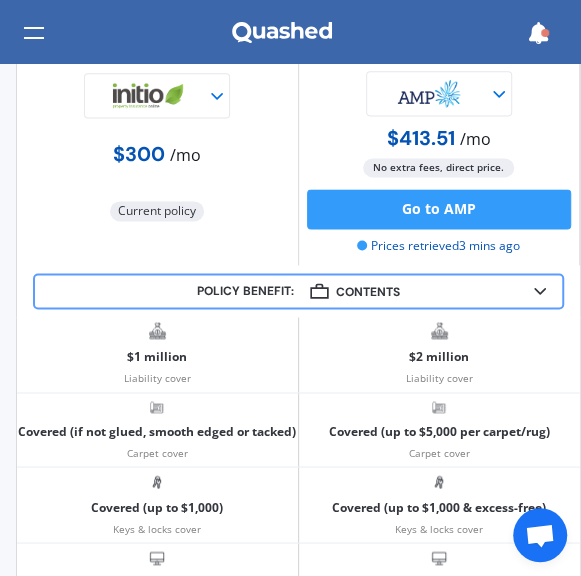 scroll, scrollTop: 752, scrollLeft: 0, axis: vertical 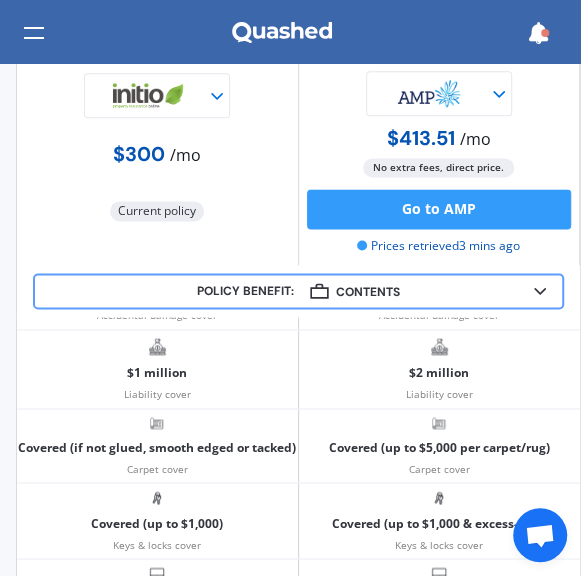 click 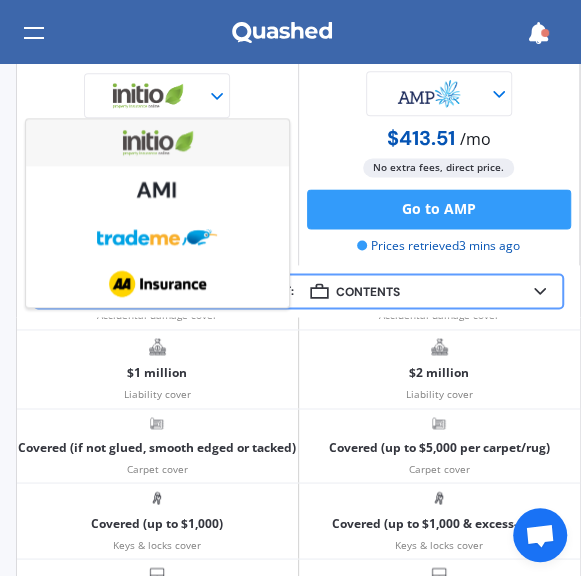 click at bounding box center [157, 142] 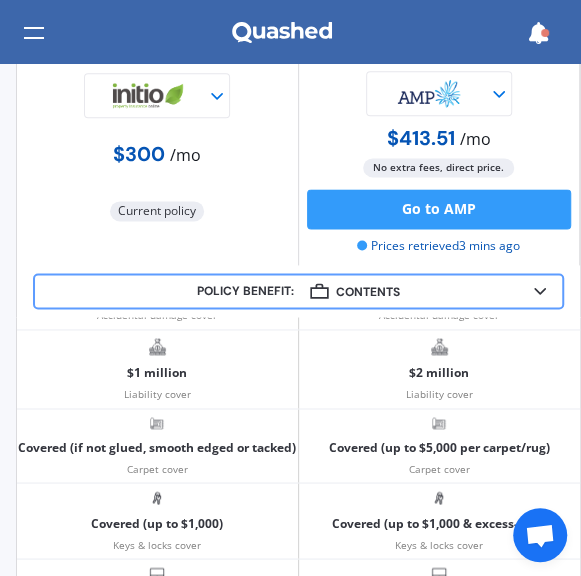 click on "Current policy" at bounding box center (157, 211) 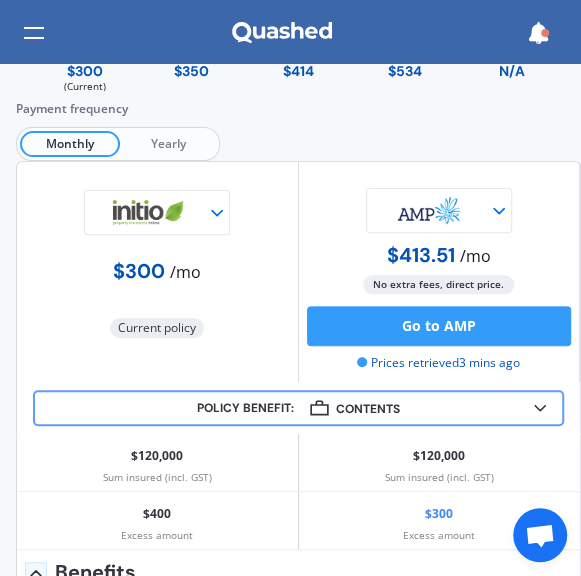 scroll, scrollTop: 0, scrollLeft: 0, axis: both 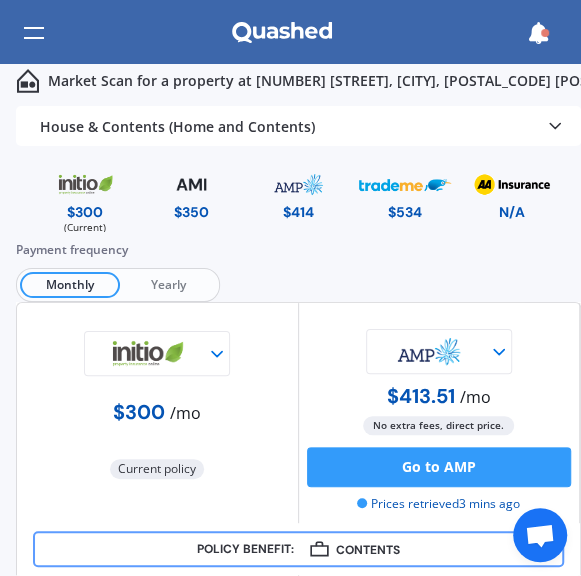 click on "Yearly" at bounding box center (168, 285) 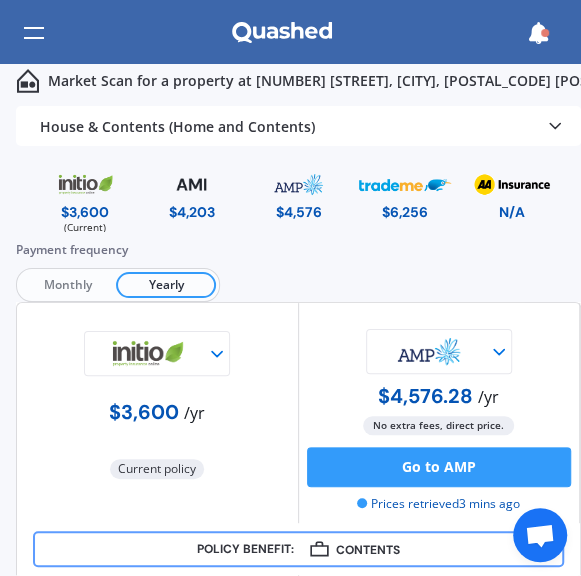 click on "Monthly" at bounding box center (68, 285) 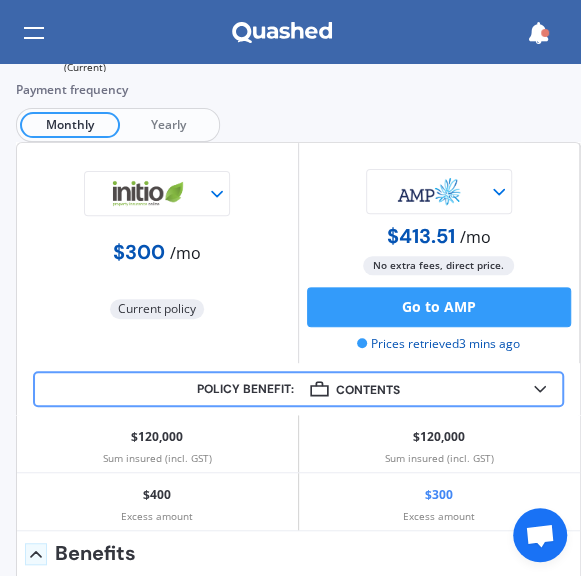 scroll, scrollTop: 168, scrollLeft: 0, axis: vertical 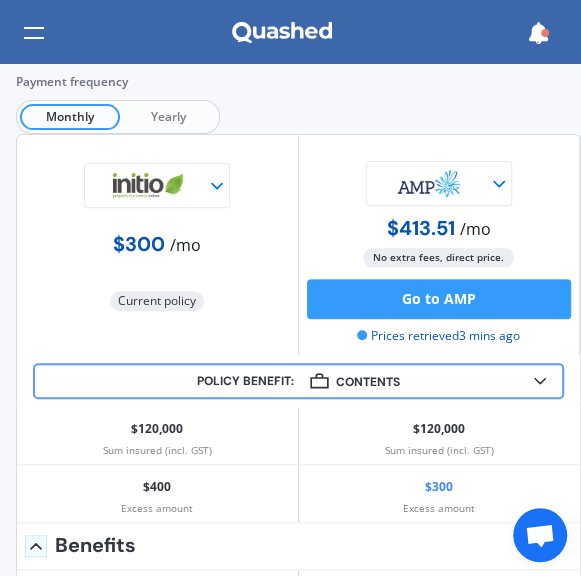 click 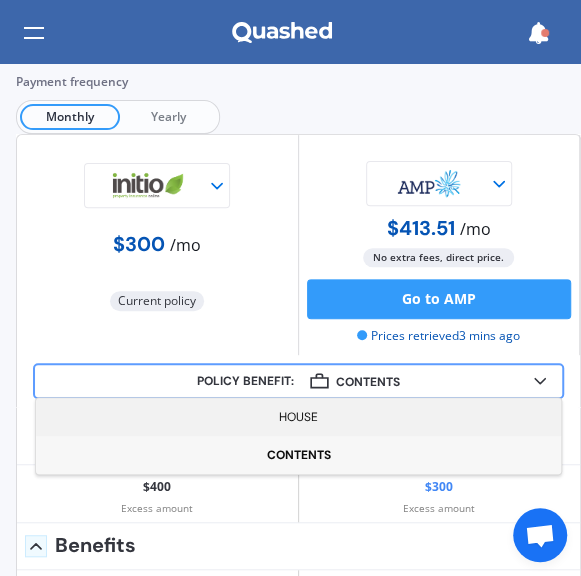 click on "House" at bounding box center (298, 417) 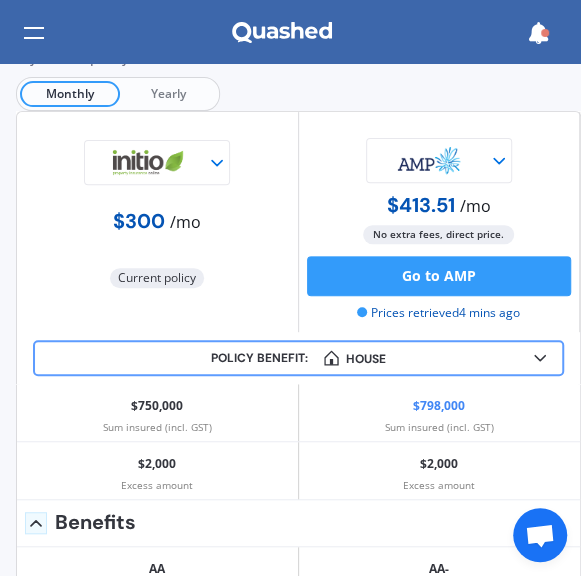 scroll, scrollTop: 189, scrollLeft: 0, axis: vertical 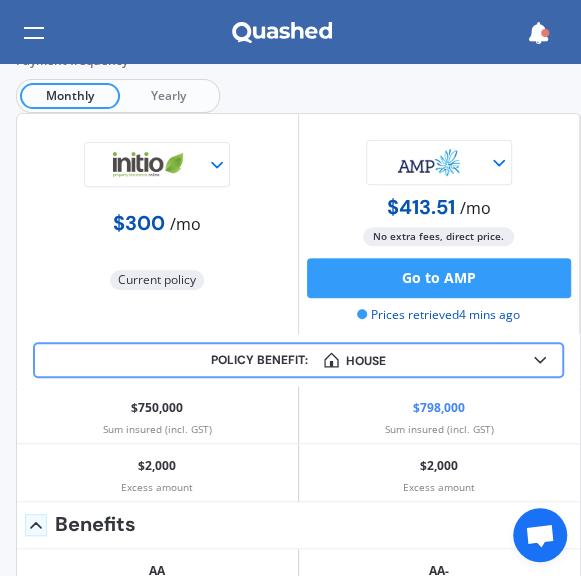 click on "$300 / mo" at bounding box center (157, 223) 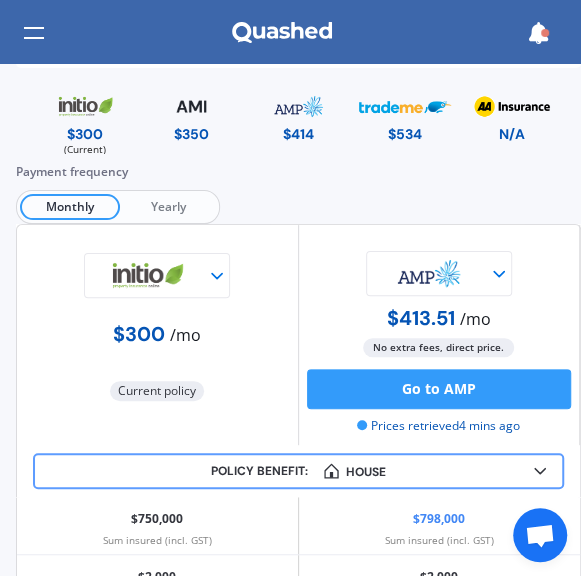 scroll, scrollTop: 0, scrollLeft: 0, axis: both 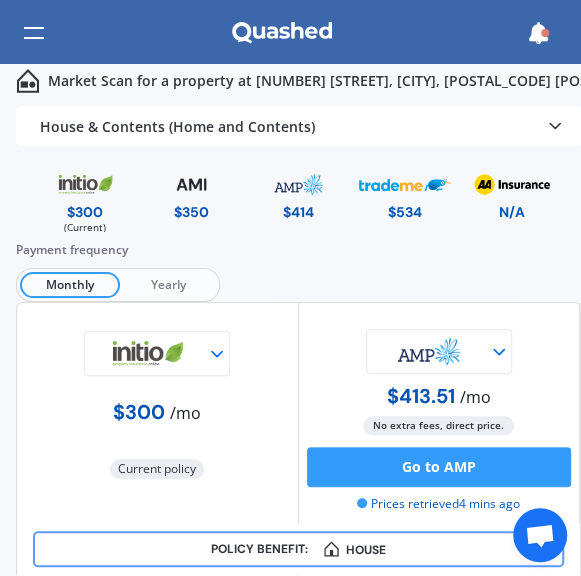click on "$300" at bounding box center [85, 212] 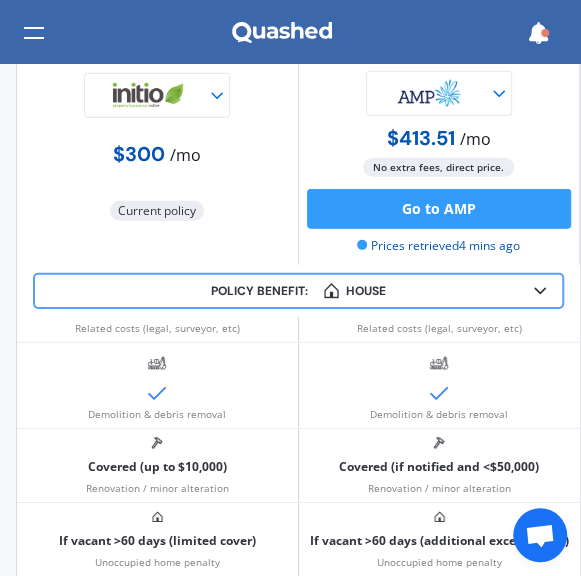 scroll, scrollTop: 1664, scrollLeft: 0, axis: vertical 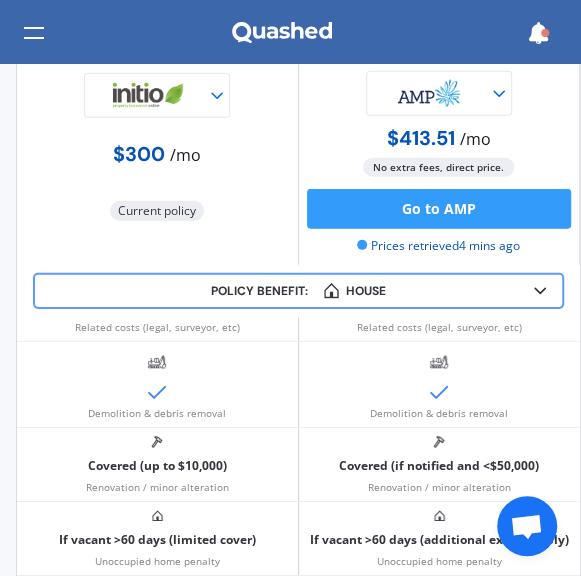 click at bounding box center [538, 33] 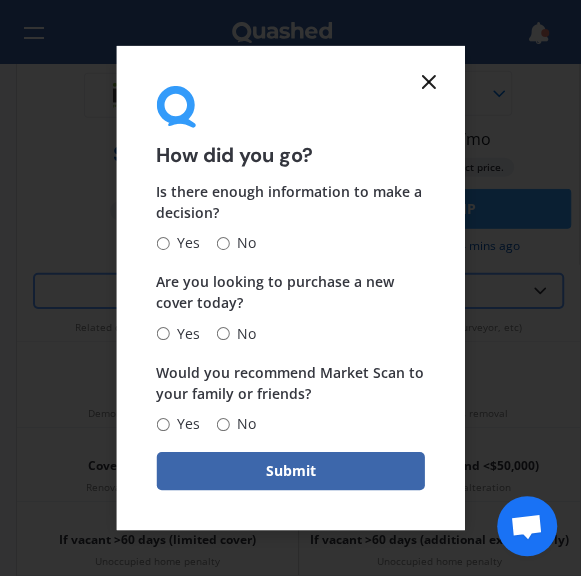 click on "No" at bounding box center (242, 243) 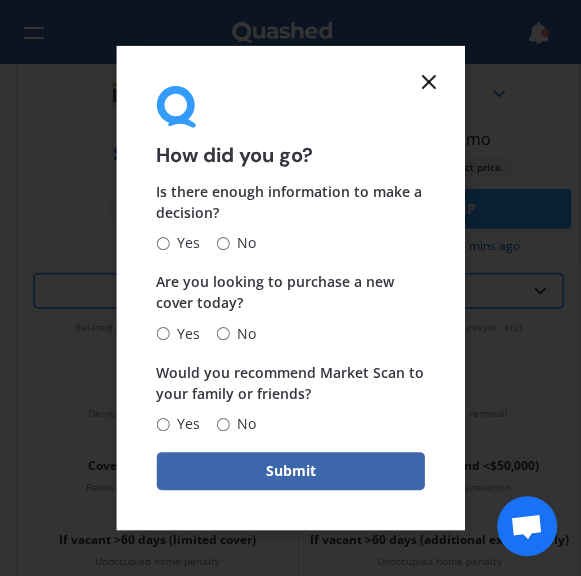click on "No" at bounding box center (222, 243) 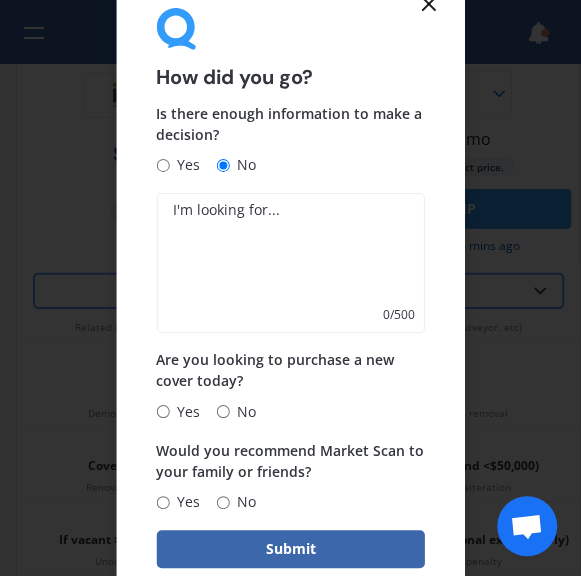 click on "No" at bounding box center (222, 411) 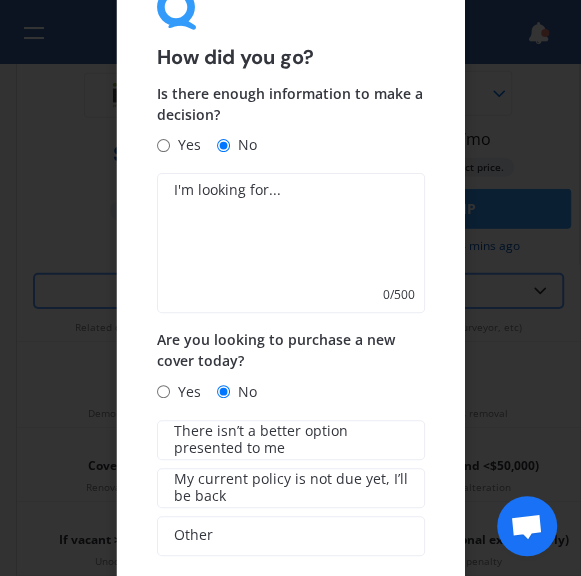 scroll, scrollTop: 115, scrollLeft: 0, axis: vertical 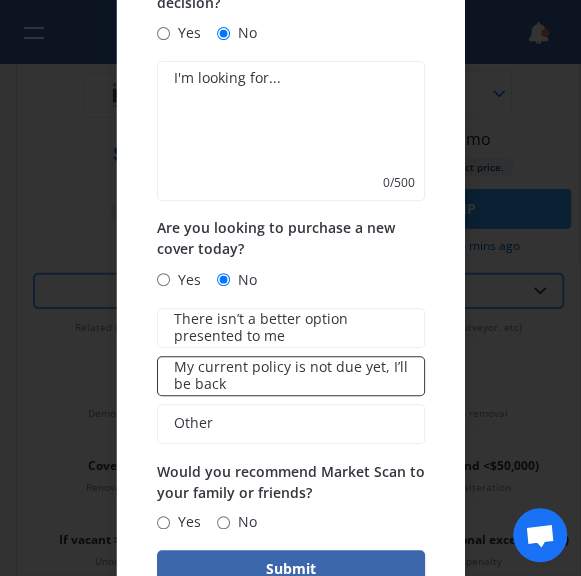 click on "My current policy is not due yet, I’ll be back" at bounding box center [290, 376] 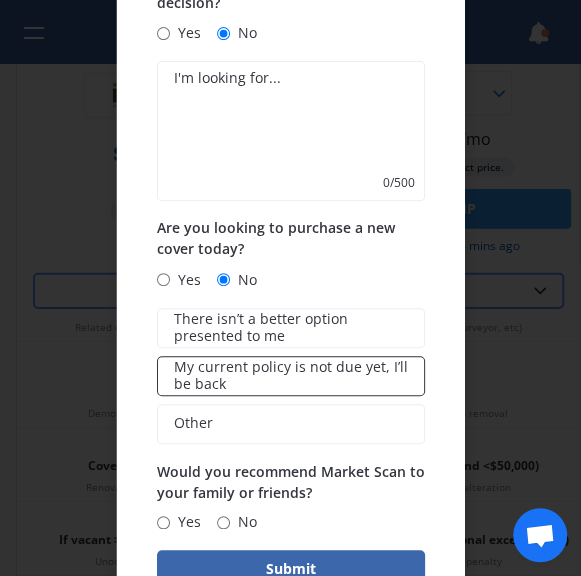 scroll, scrollTop: 115, scrollLeft: 0, axis: vertical 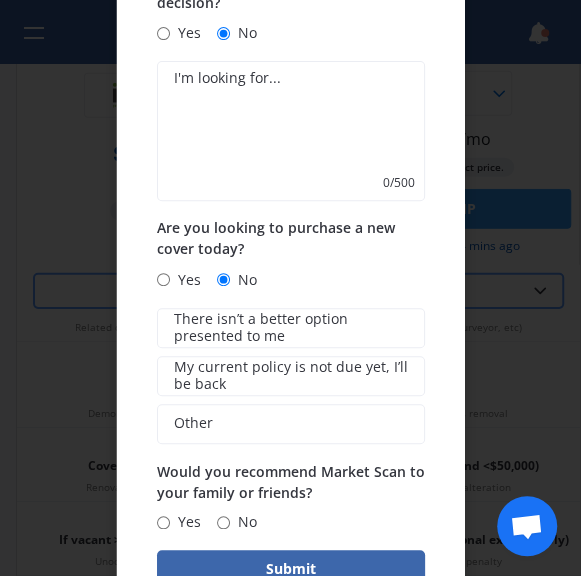 click on "No" at bounding box center [222, 522] 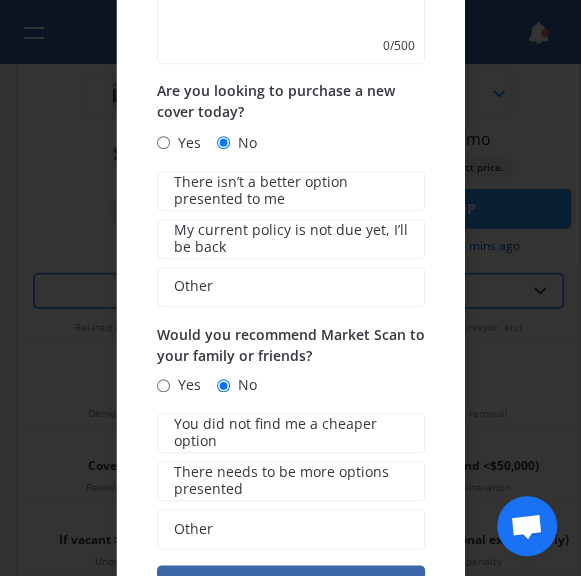 scroll, scrollTop: 266, scrollLeft: 0, axis: vertical 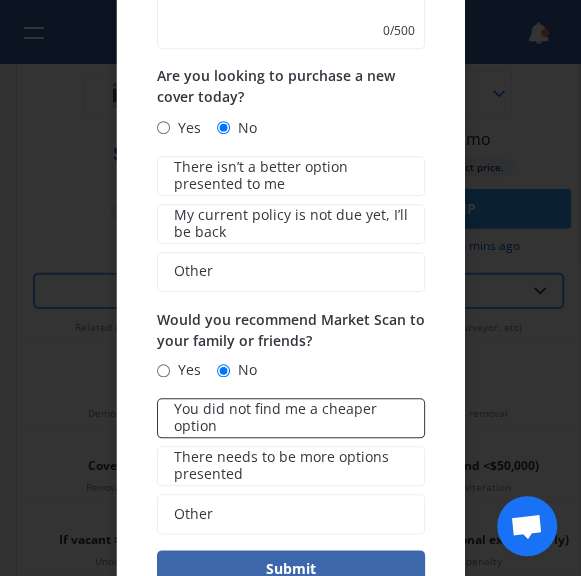 click on "You did not find me a cheaper option" at bounding box center (290, 418) 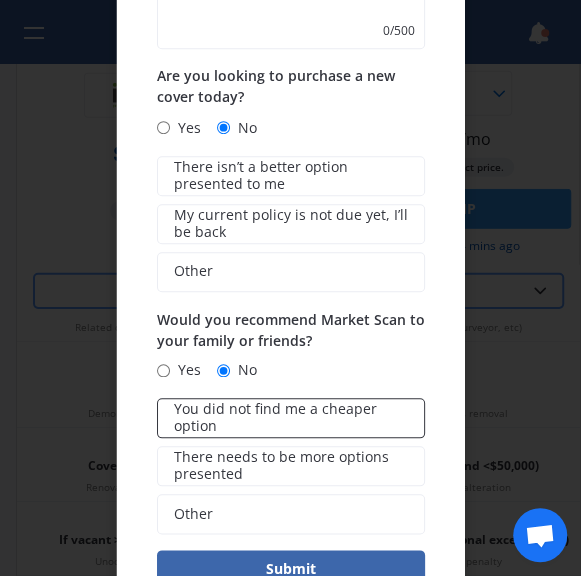 scroll, scrollTop: 266, scrollLeft: 0, axis: vertical 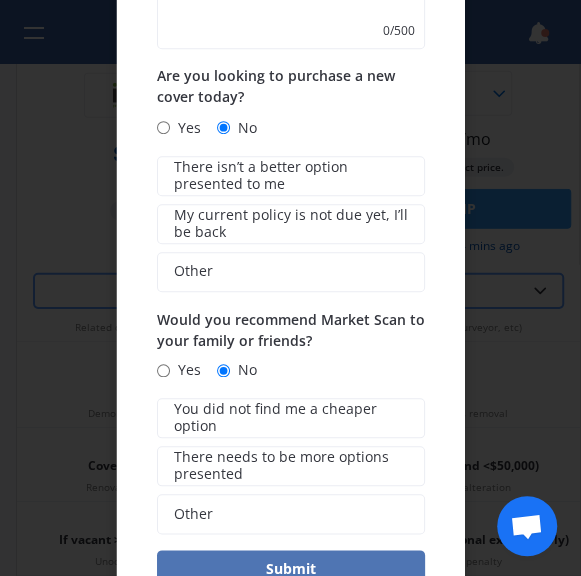 click on "Submit" at bounding box center (290, 569) 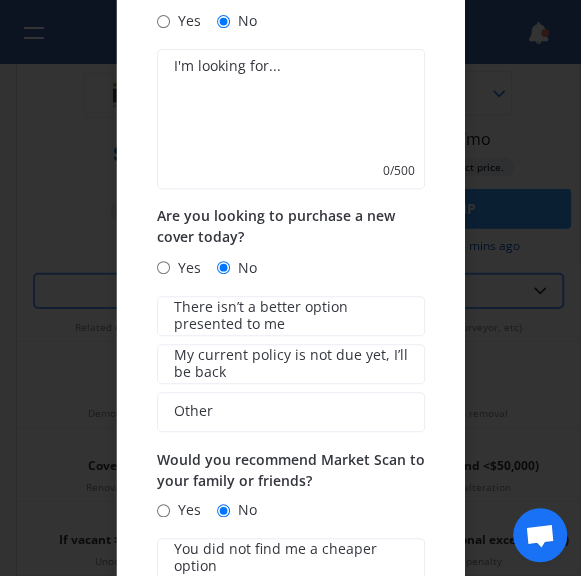 scroll, scrollTop: 122, scrollLeft: 0, axis: vertical 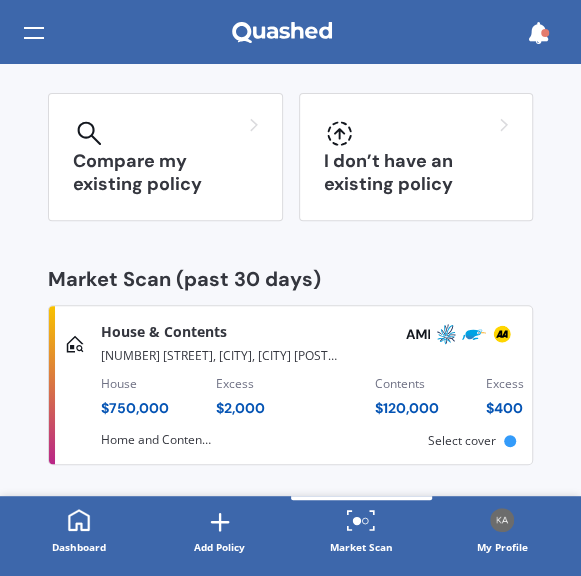 click 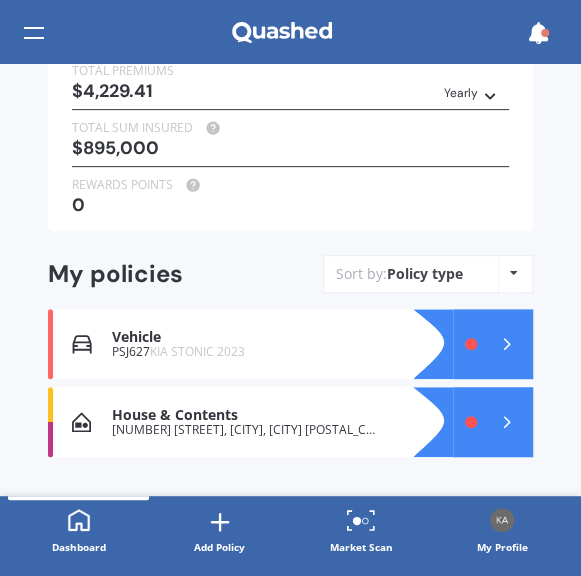 scroll, scrollTop: 262, scrollLeft: 0, axis: vertical 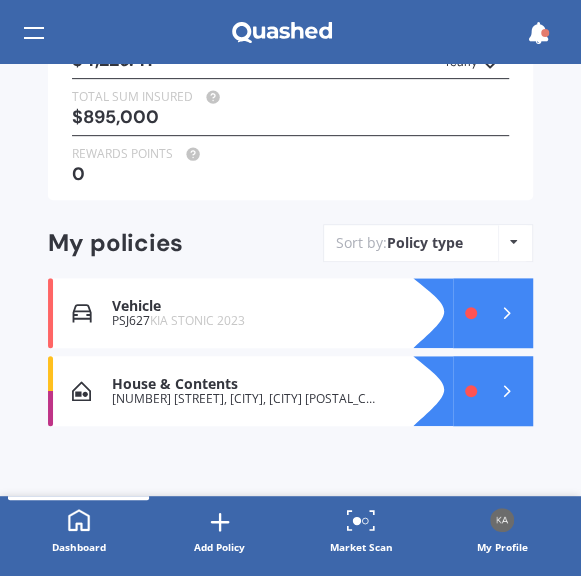 click at bounding box center [493, 391] 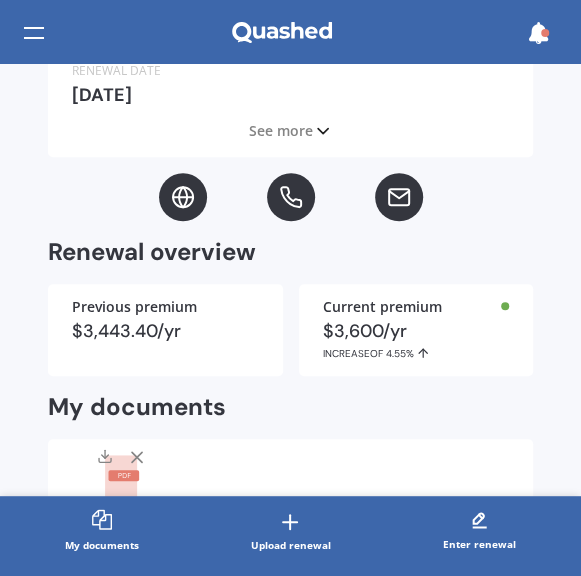 scroll, scrollTop: 309, scrollLeft: 0, axis: vertical 